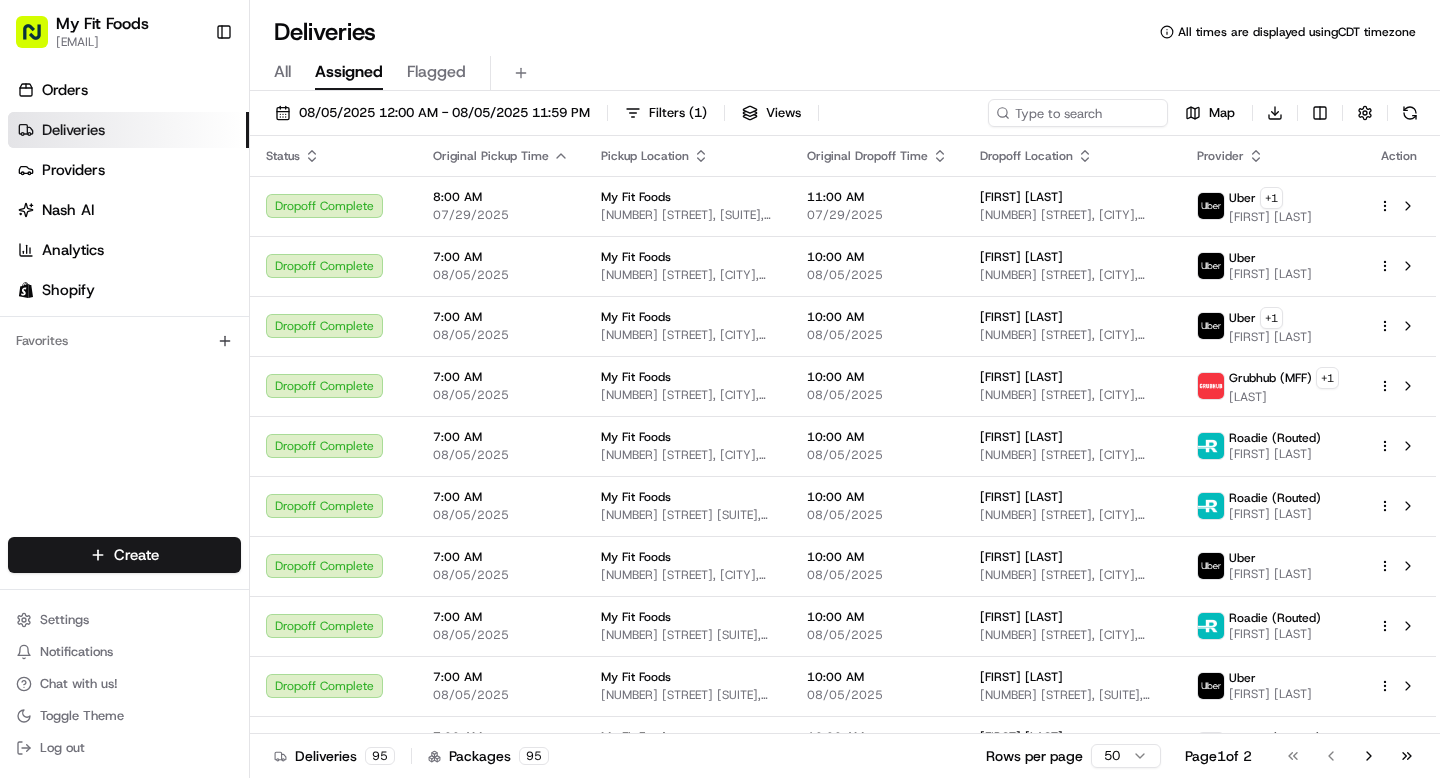 scroll, scrollTop: 0, scrollLeft: 0, axis: both 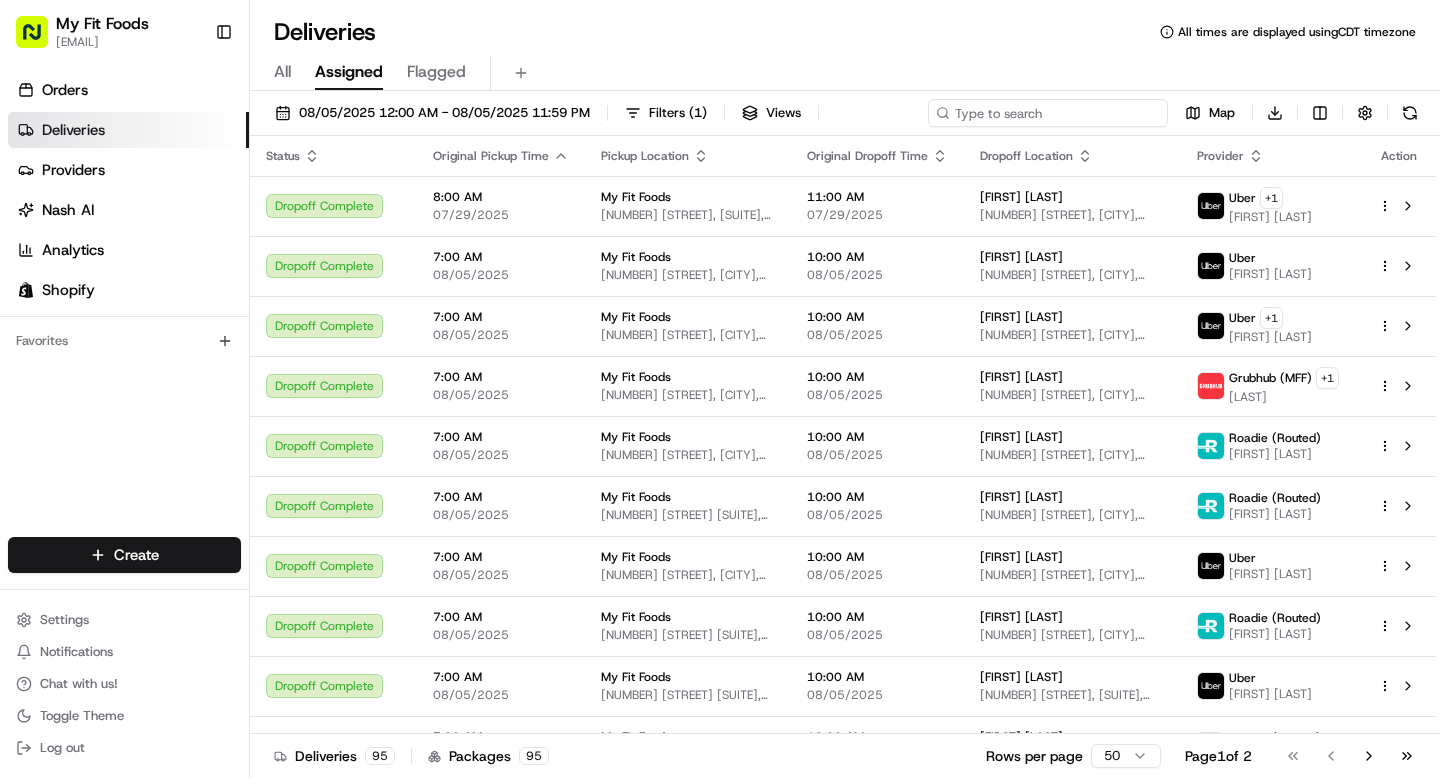 click at bounding box center [1048, 113] 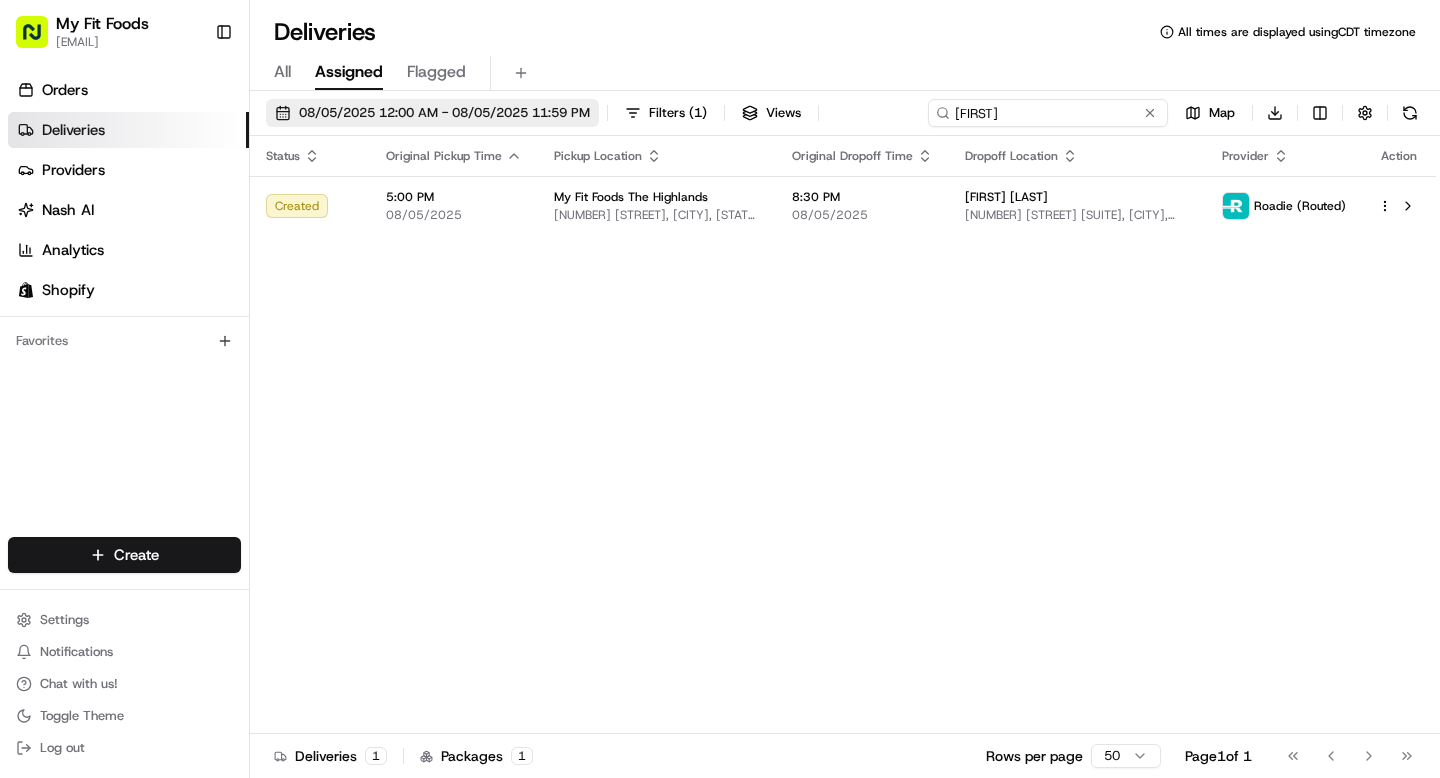 type on "[FIRST]" 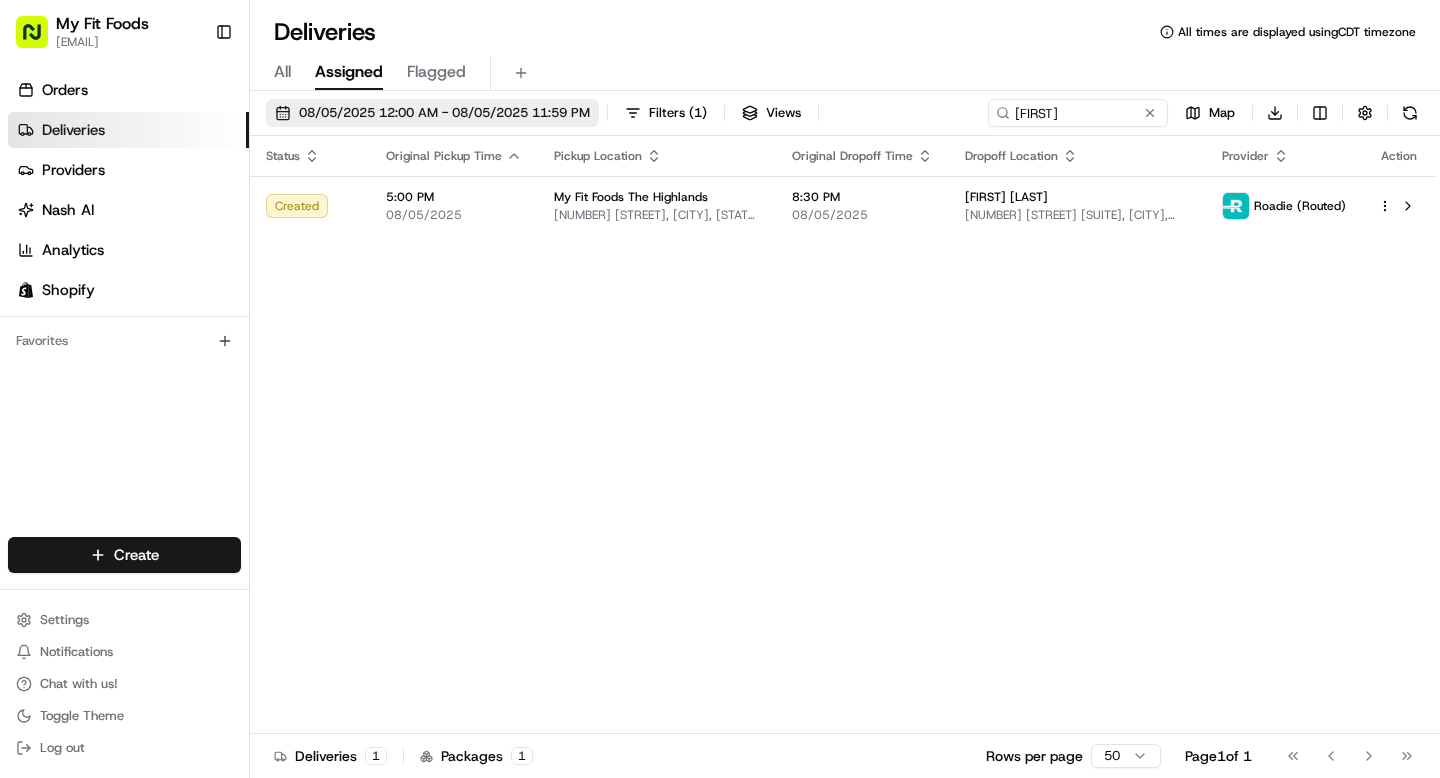 click on "08/05/2025 12:00 AM - 08/05/2025 11:59 PM" at bounding box center [444, 113] 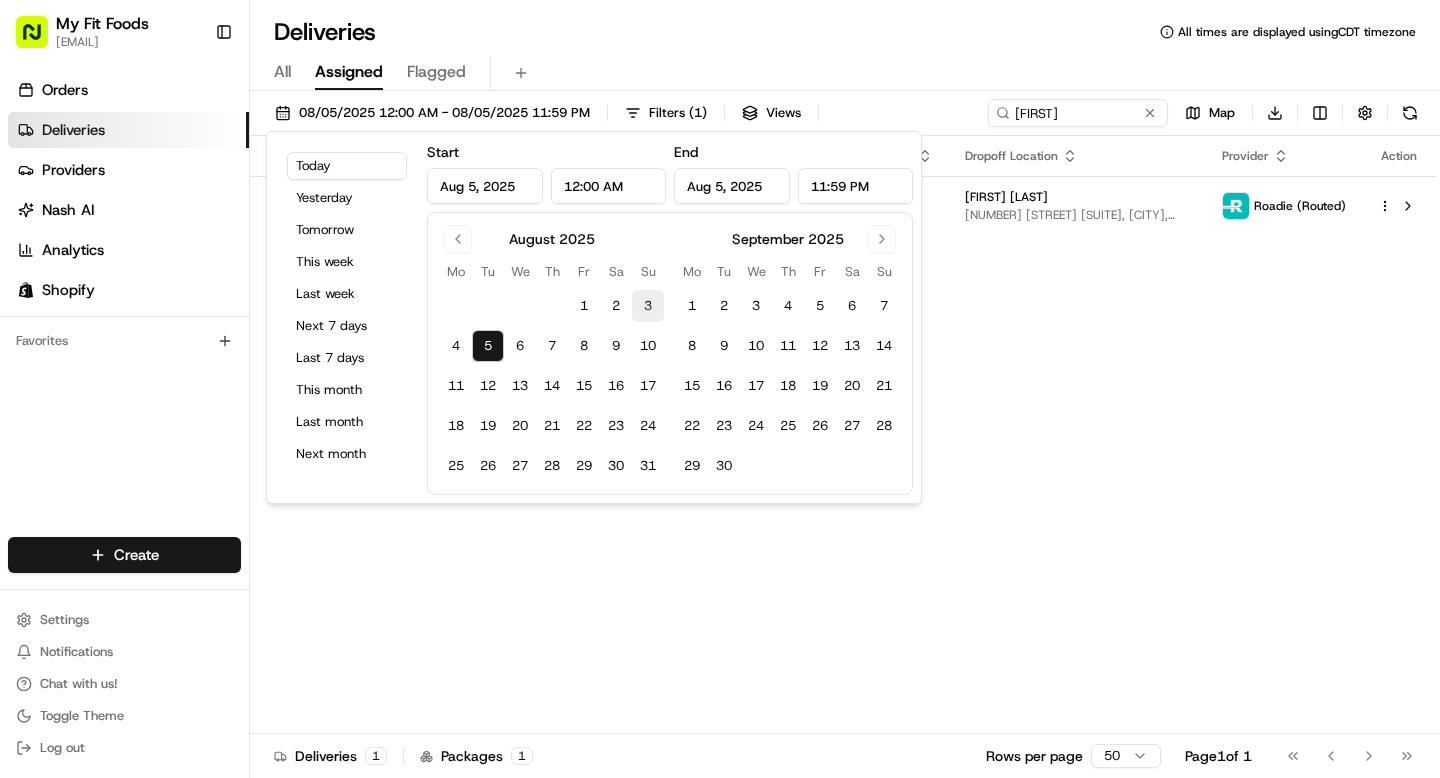 click on "3" at bounding box center [648, 306] 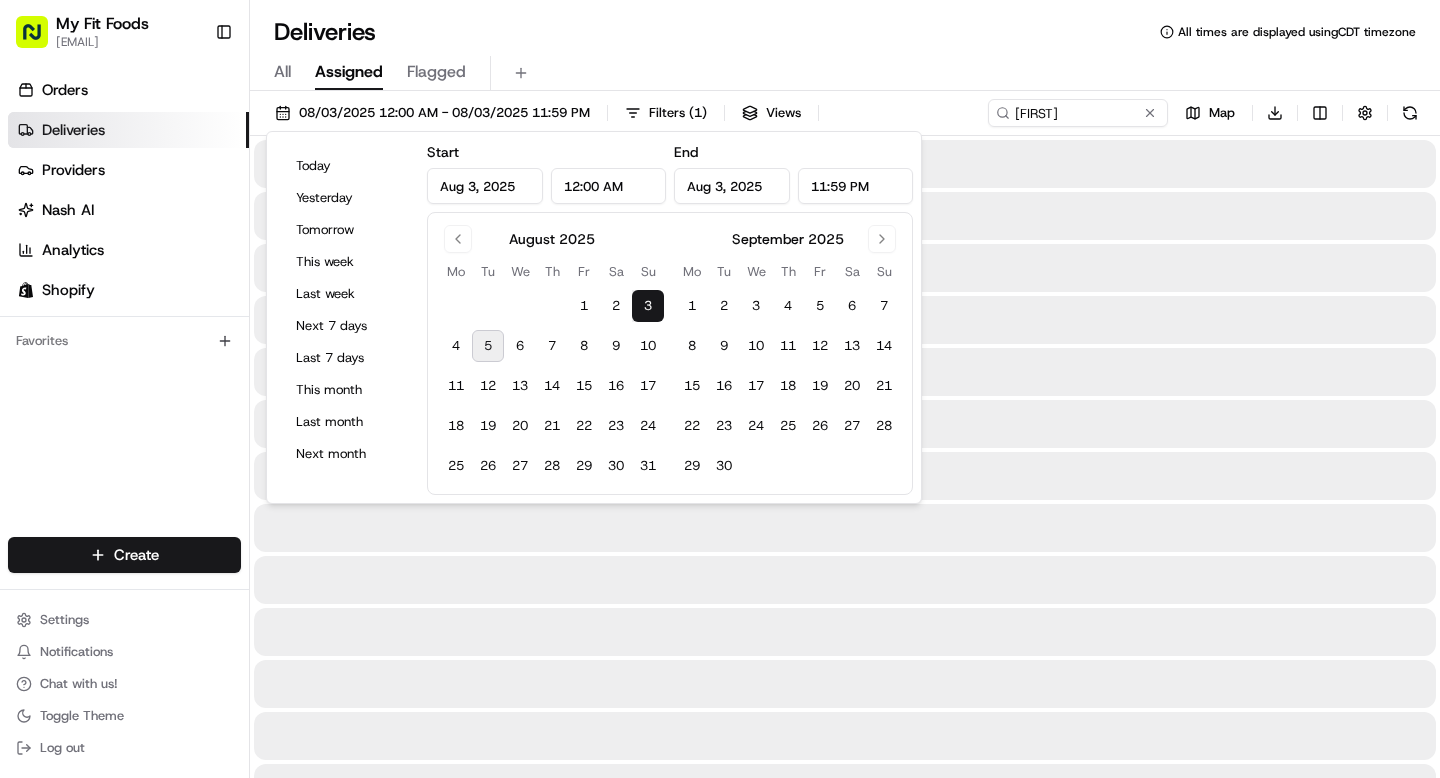 type on "Aug 3, 2025" 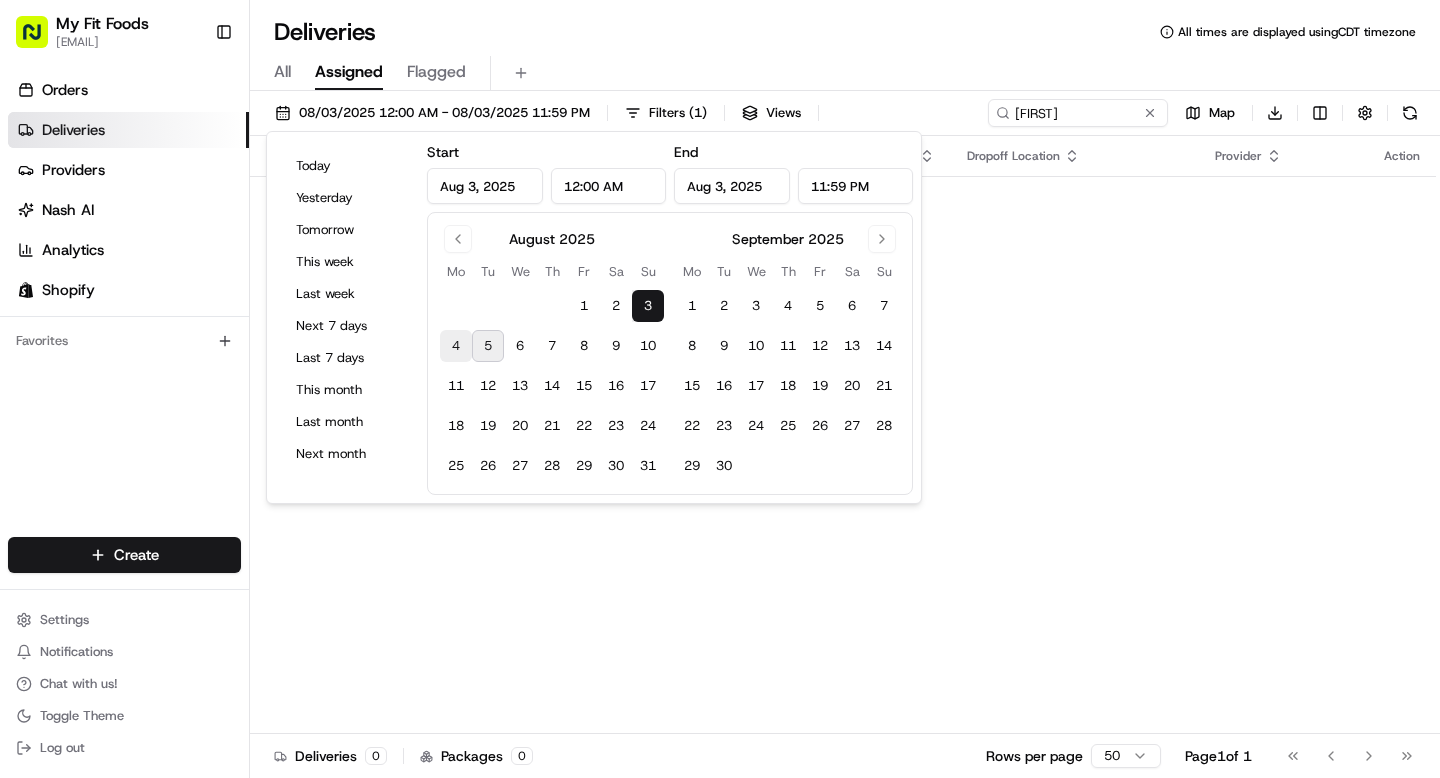 click on "4" at bounding box center [456, 346] 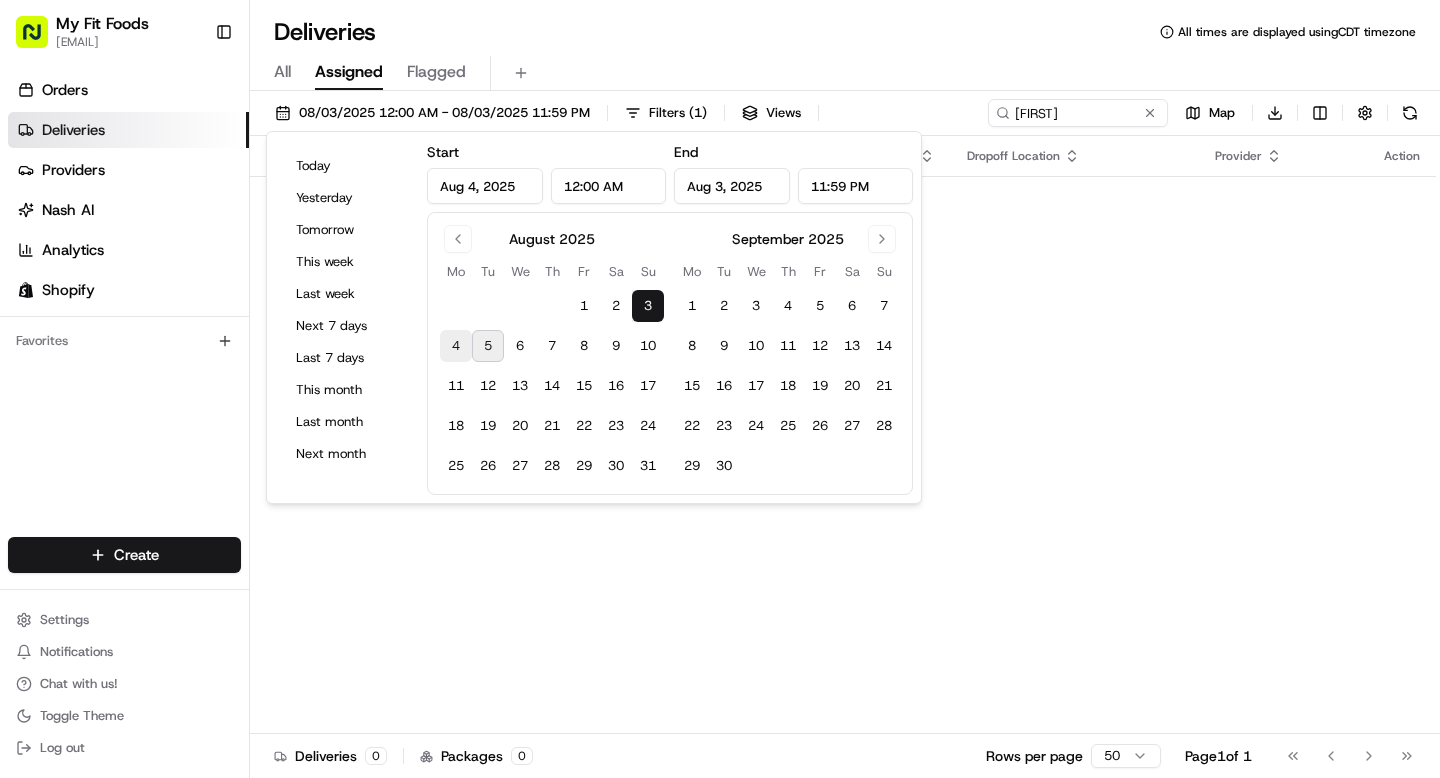 type on "Aug 4, 2025" 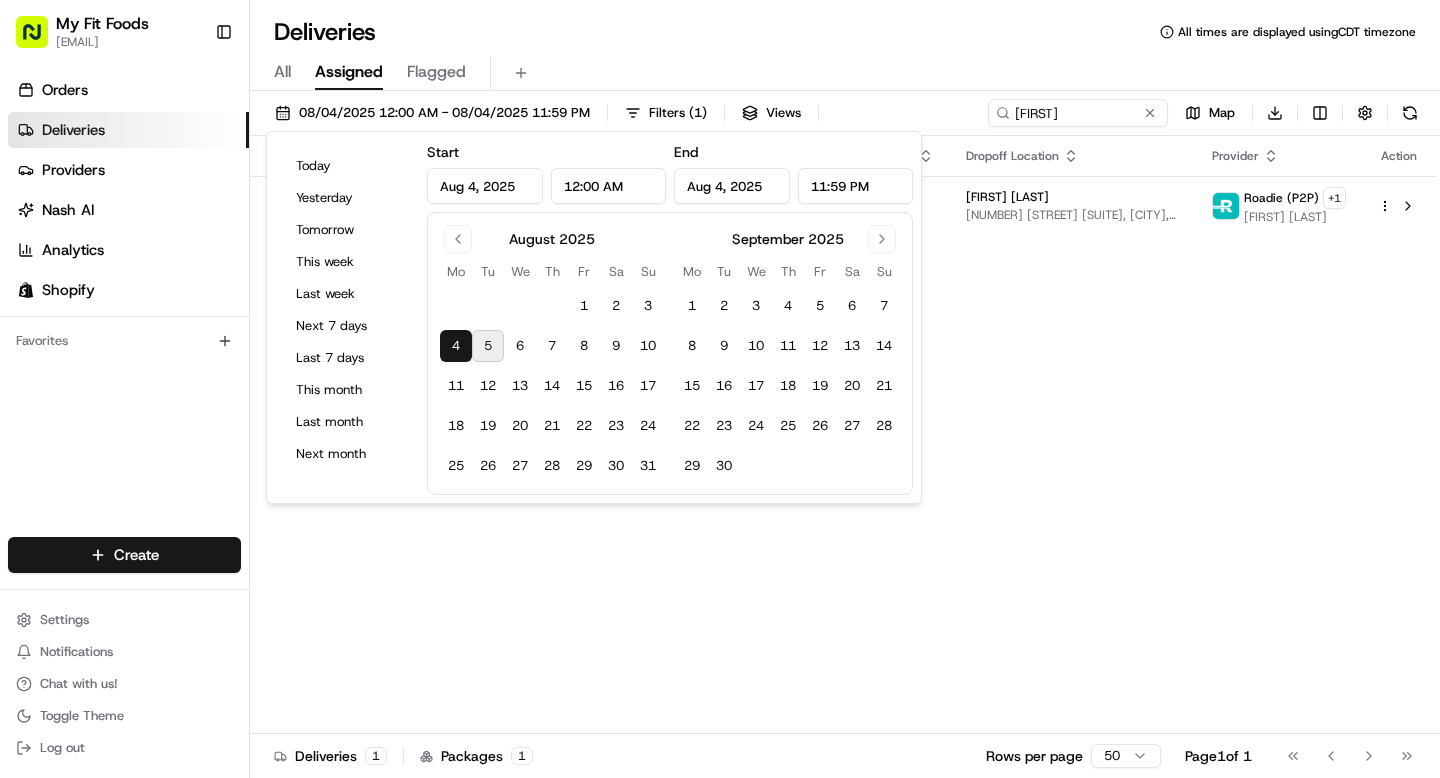 click on "[DELIVERIES] [TIMES] [TIMEZONE] [FILTERS] [VIEWS] [MAP] [DOWNLOAD] [STATUS] [ORIGINAL] [PICKUP] [ORIGINAL] [DROPOFF] [PROVIDER] [ACTION] [PICKUP] [ARRIVED] [TIME] [DATE] [COMPANY] [COMPANY] [NUMBER] [STREET], [CITY], [STATE] [POSTAL_CODE], [COUNTRY] [TIME] [DATE] [FIRST] [LAST] [NUMBER] [STREET] [SUITE], [CITY], [STATE] [POSTAL_CODE], [COUNTRY] [DELIVERY_SERVICE] ([P2P]) [PHONE] [DELIVERIES] [PACKAGES] [ROWS] [PAGE] [PAGE] [PAGE]" at bounding box center (845, 389) 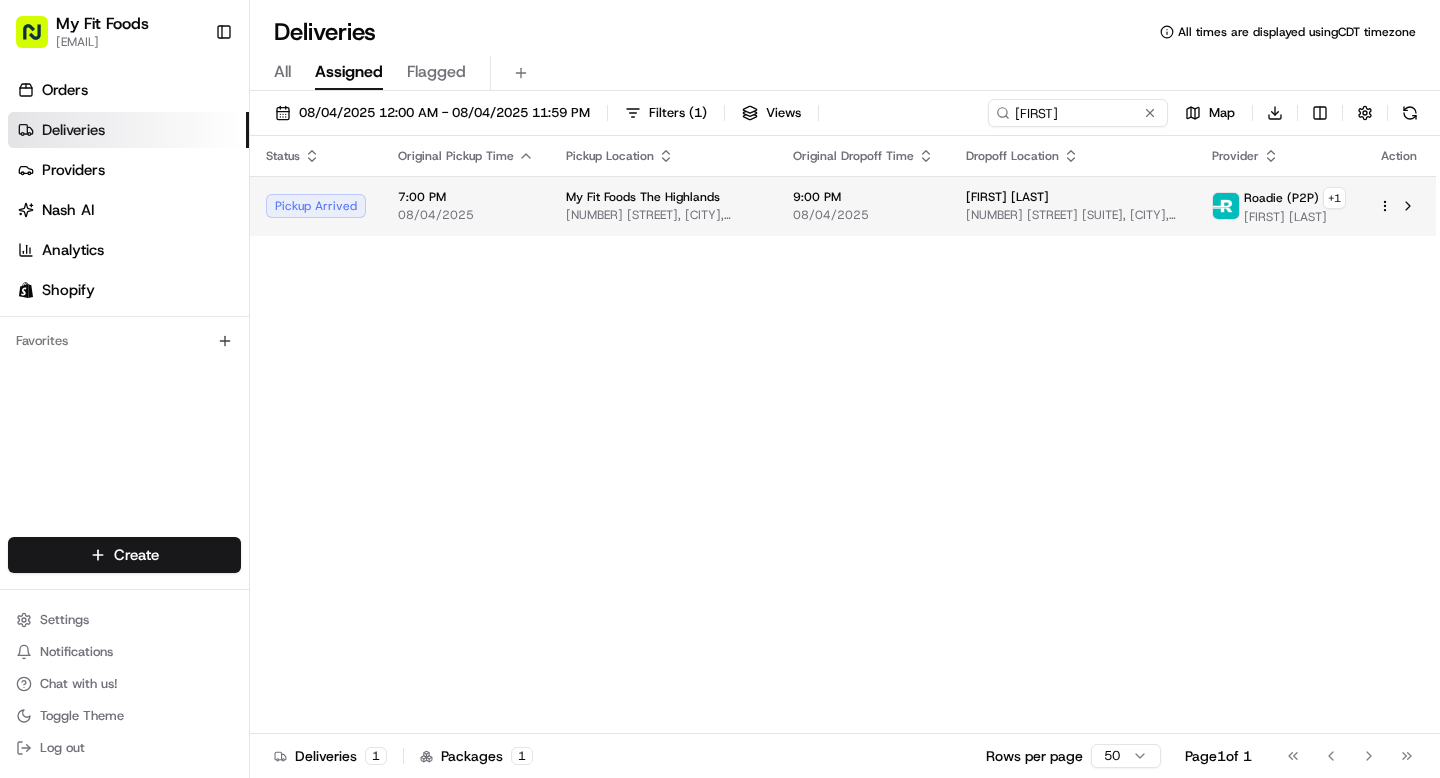 click on "[COMPANY] [COMPANY] [NUMBER] [STREET], [CITY], [STATE] [POSTAL_CODE], [COUNTRY]" at bounding box center (663, 206) 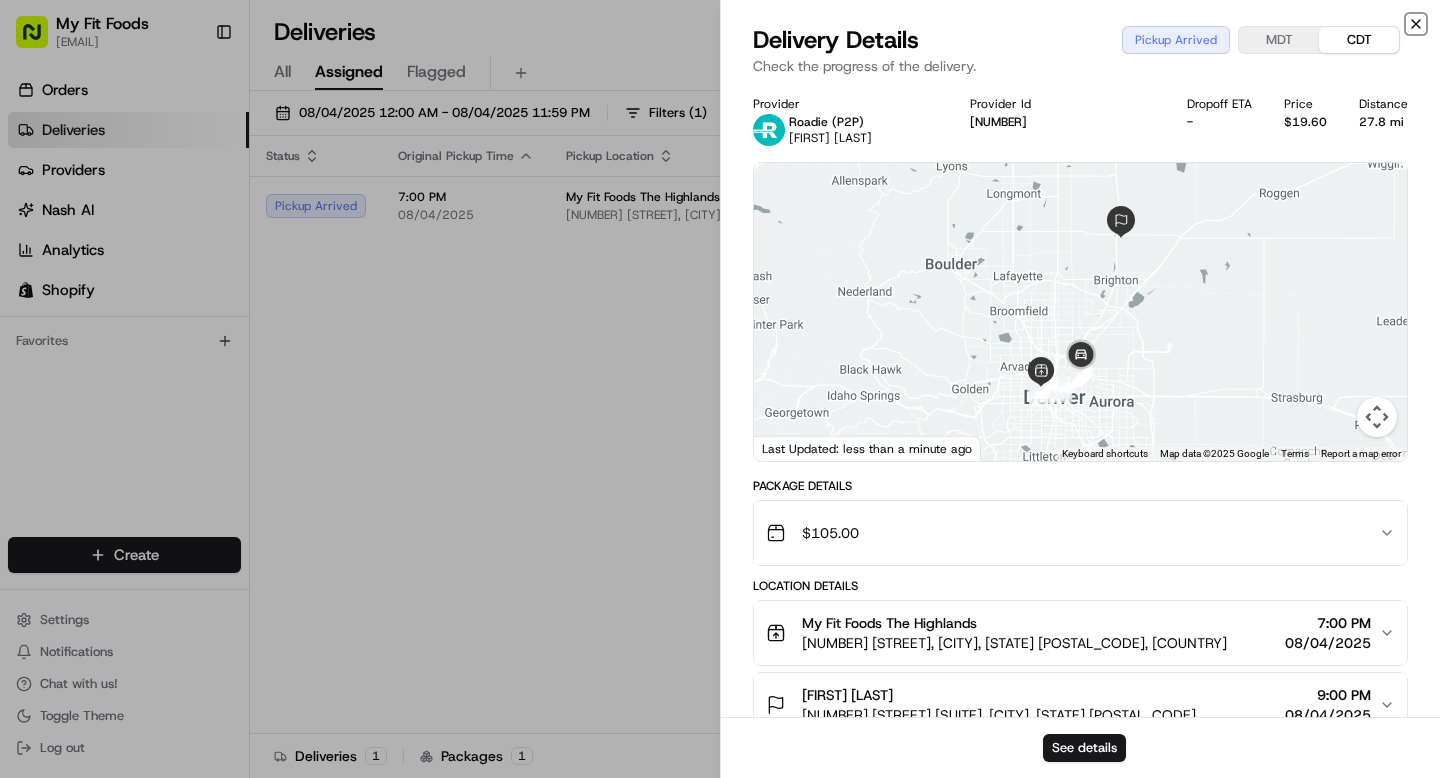 click 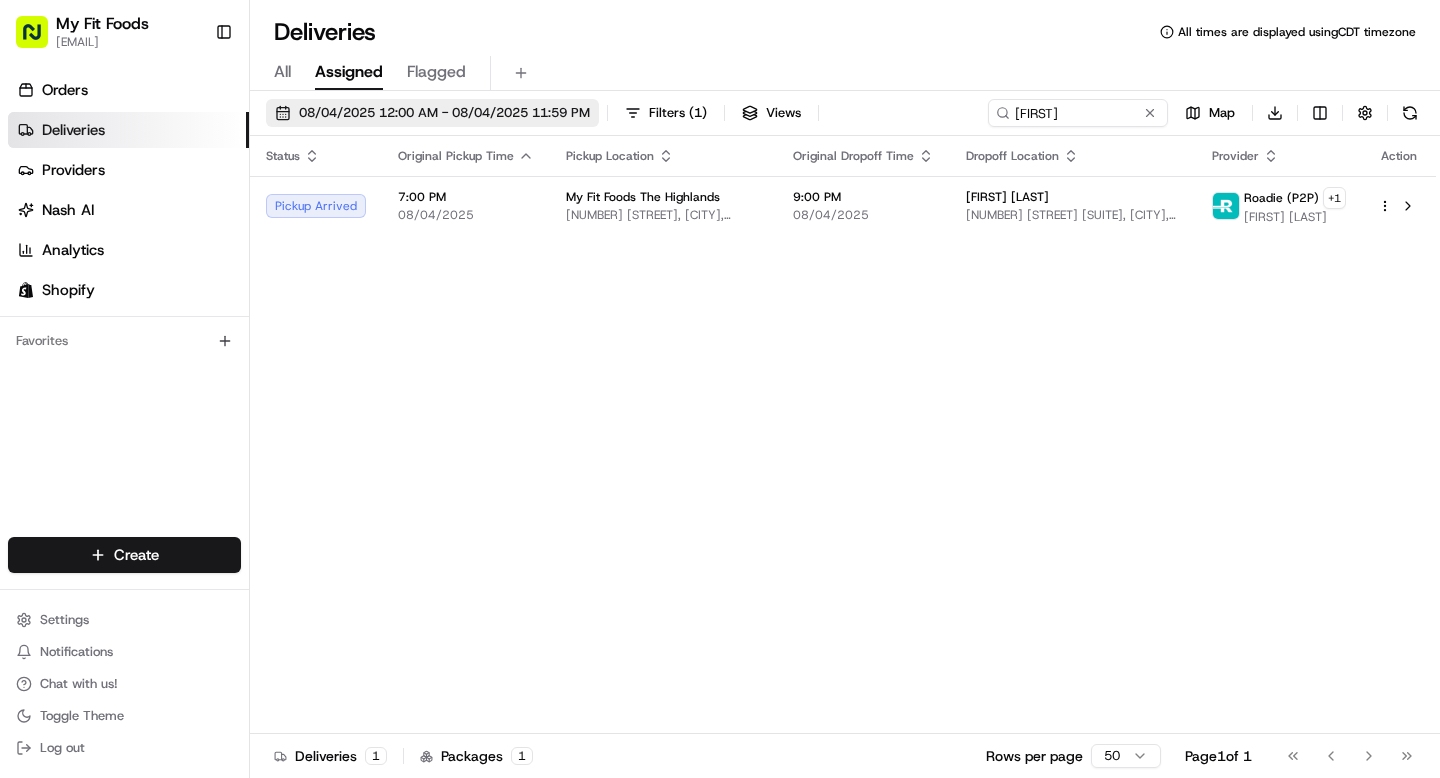 click on "08/04/2025 12:00 AM - 08/04/2025 11:59 PM" at bounding box center (444, 113) 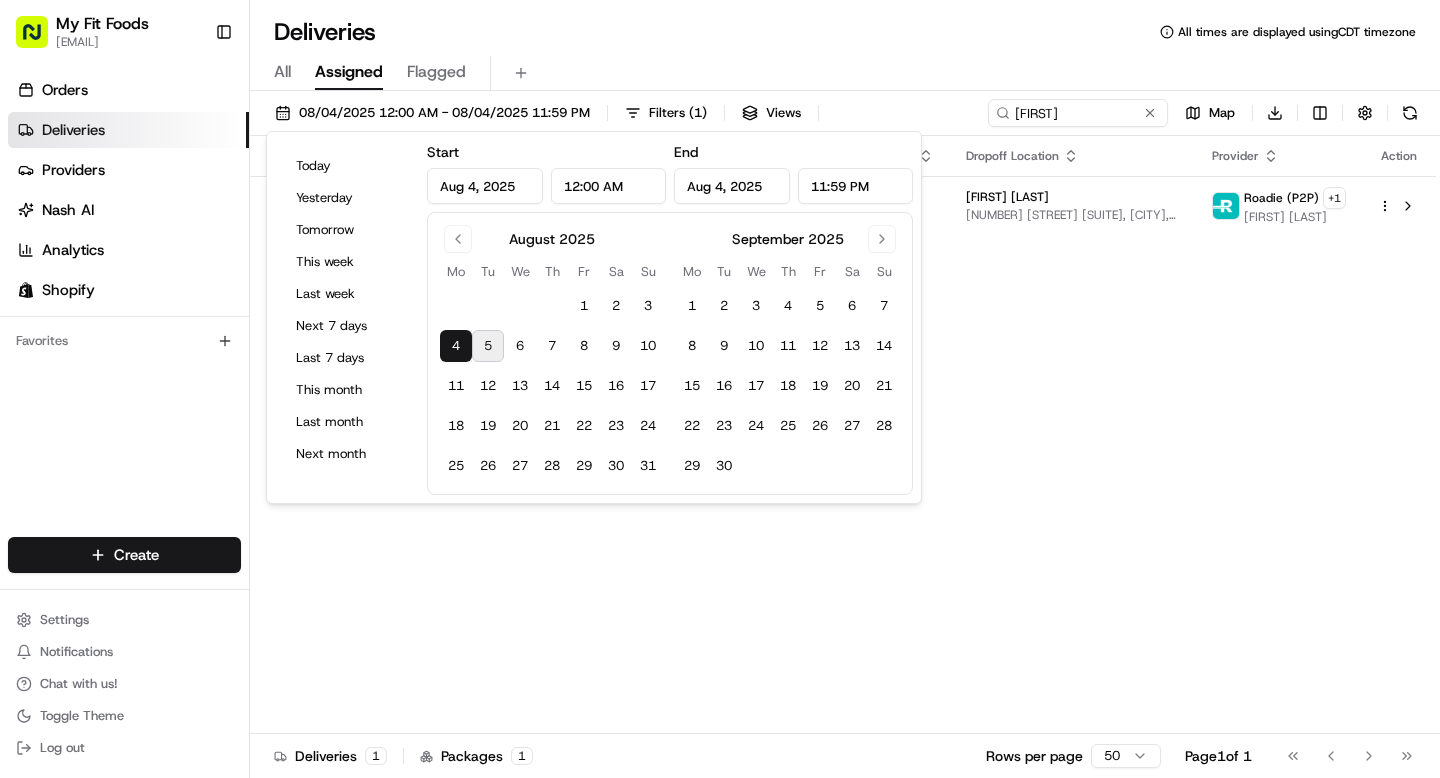 click on "Deliveries All times are displayed using  CDT   timezone" at bounding box center [845, 32] 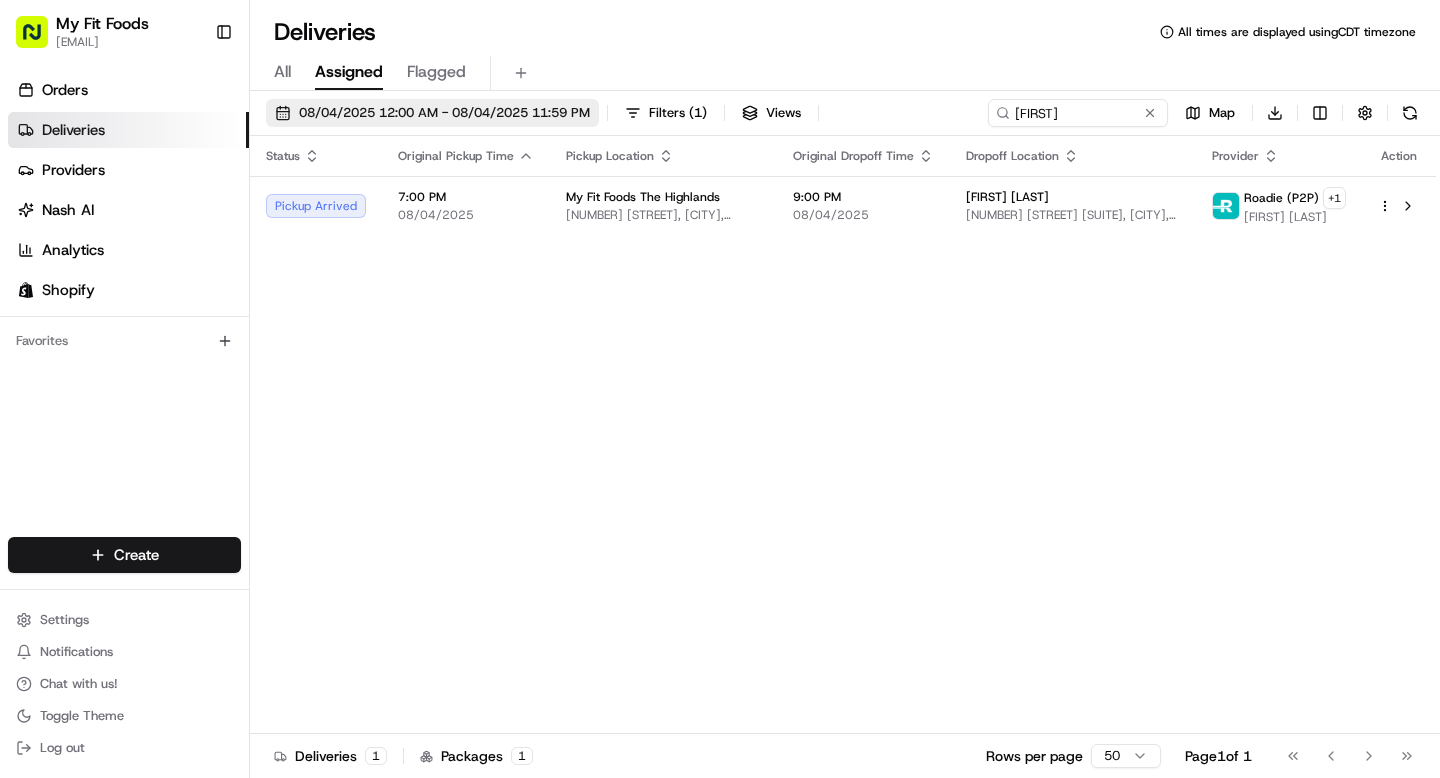 click on "08/04/2025 12:00 AM - 08/04/2025 11:59 PM" at bounding box center (432, 113) 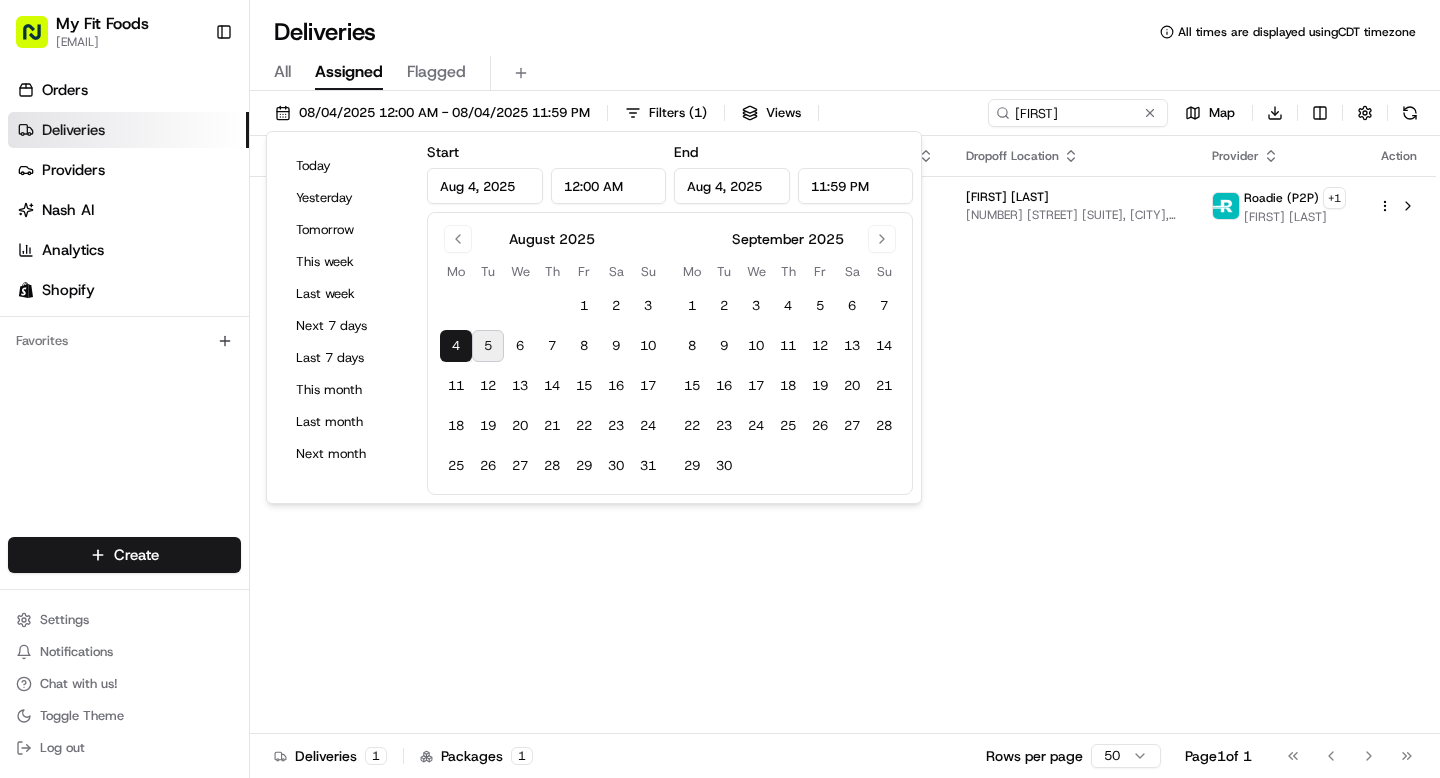 click on "5" at bounding box center [488, 346] 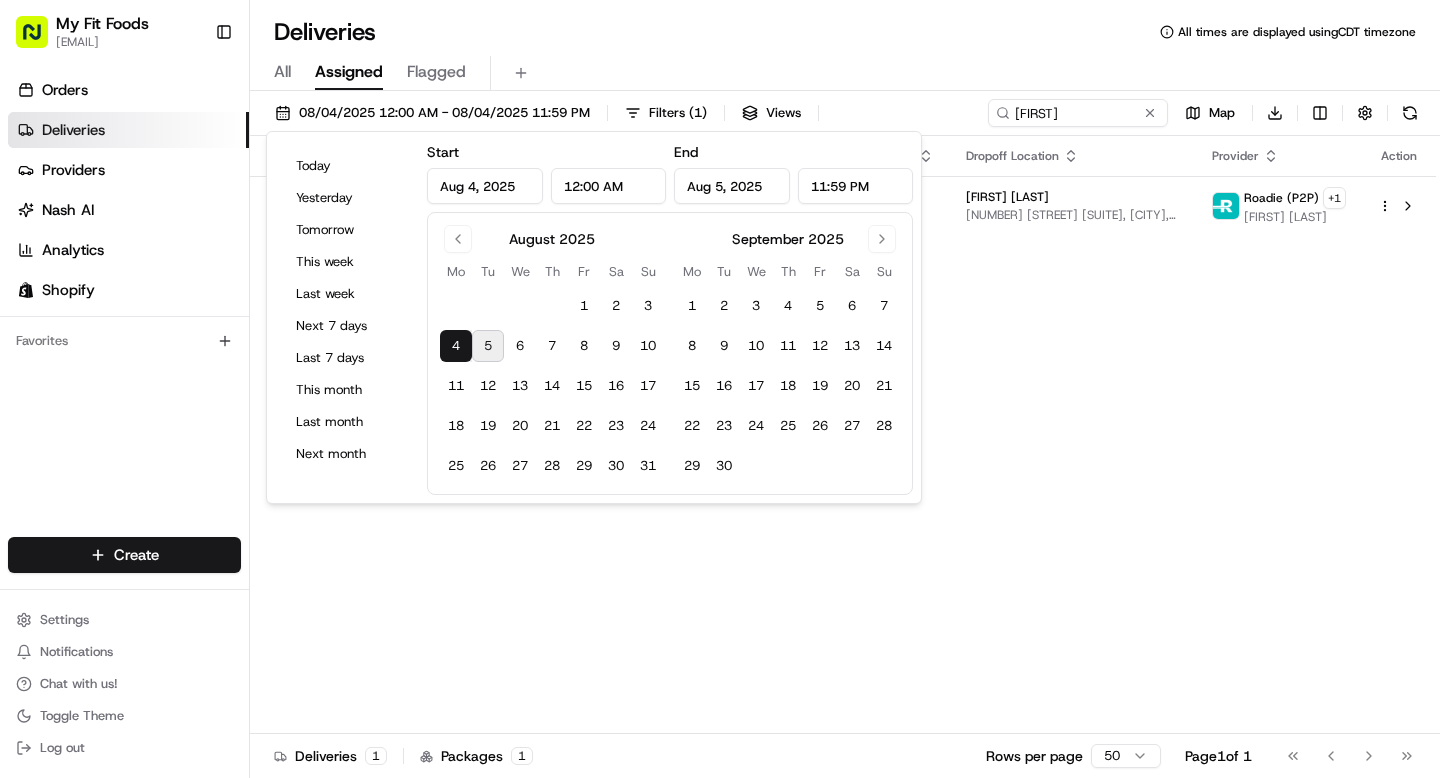 click on "5" at bounding box center [488, 346] 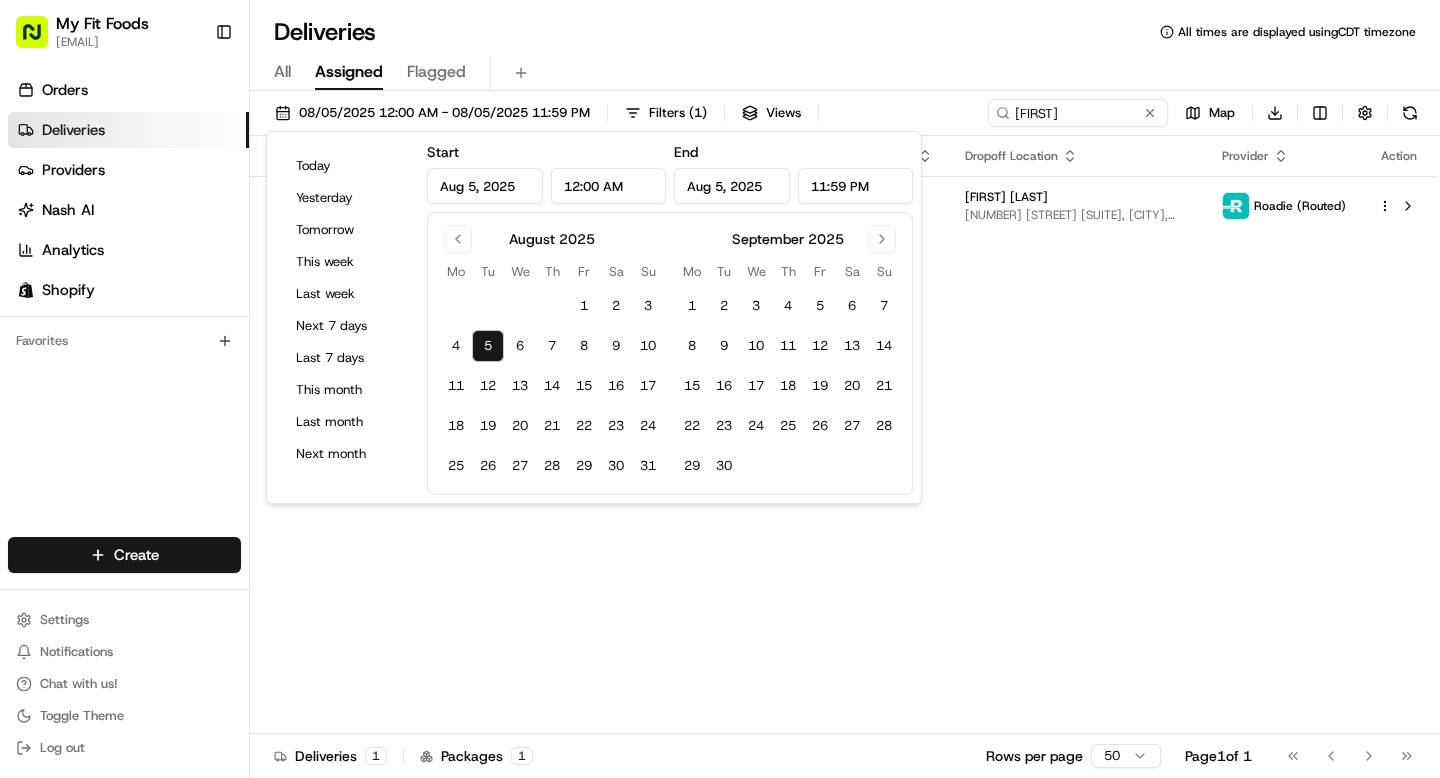 click on "All Assigned Flagged" at bounding box center (845, 69) 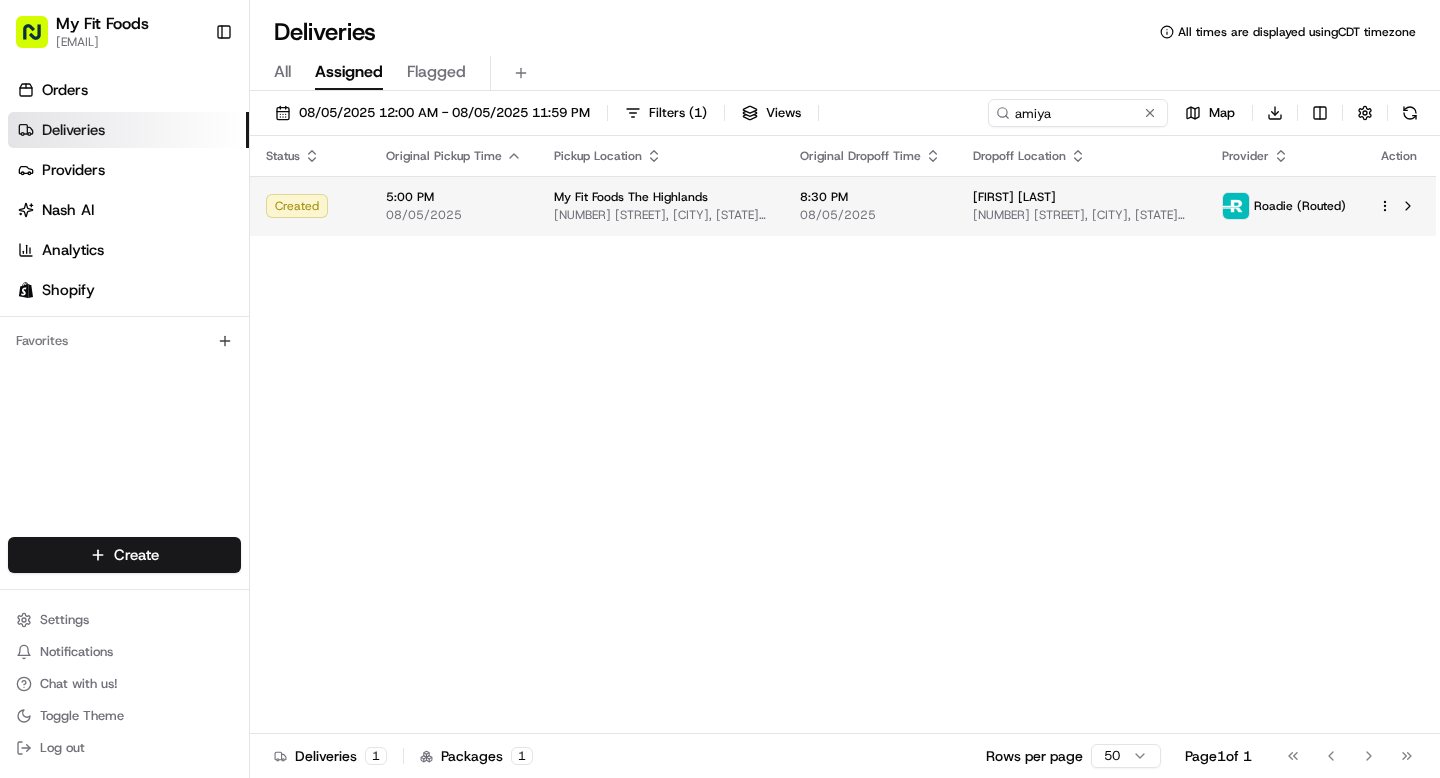 scroll, scrollTop: 0, scrollLeft: 0, axis: both 